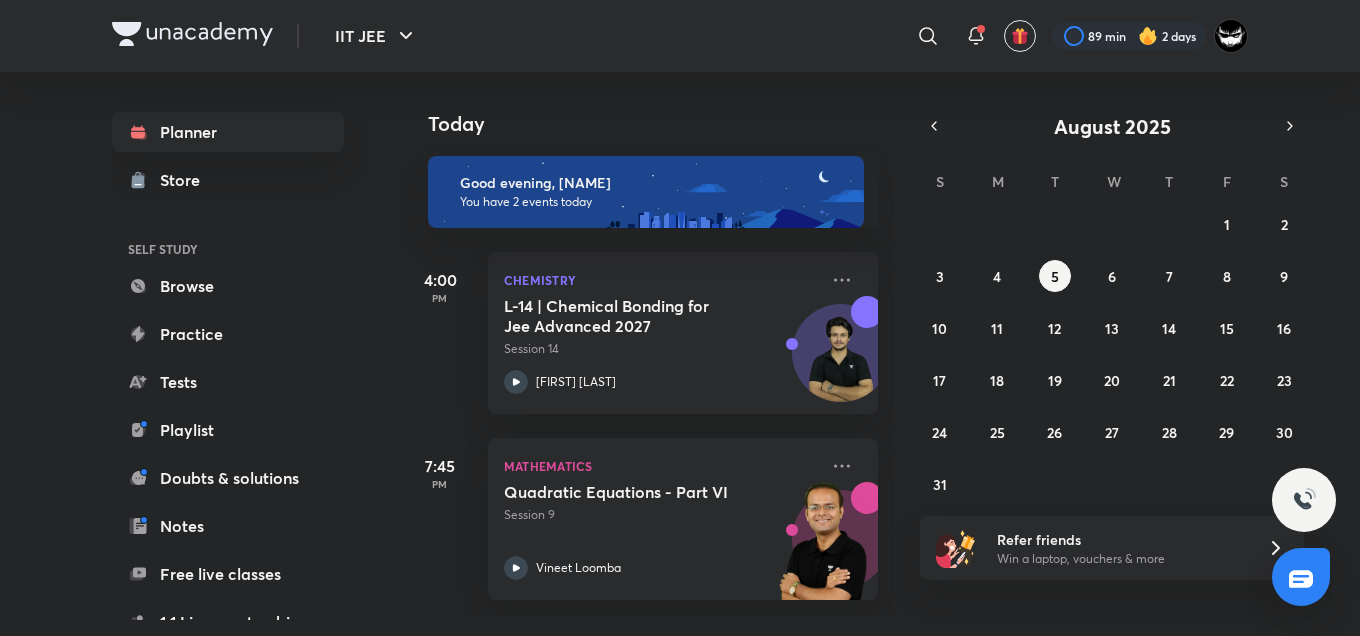 scroll, scrollTop: 0, scrollLeft: 0, axis: both 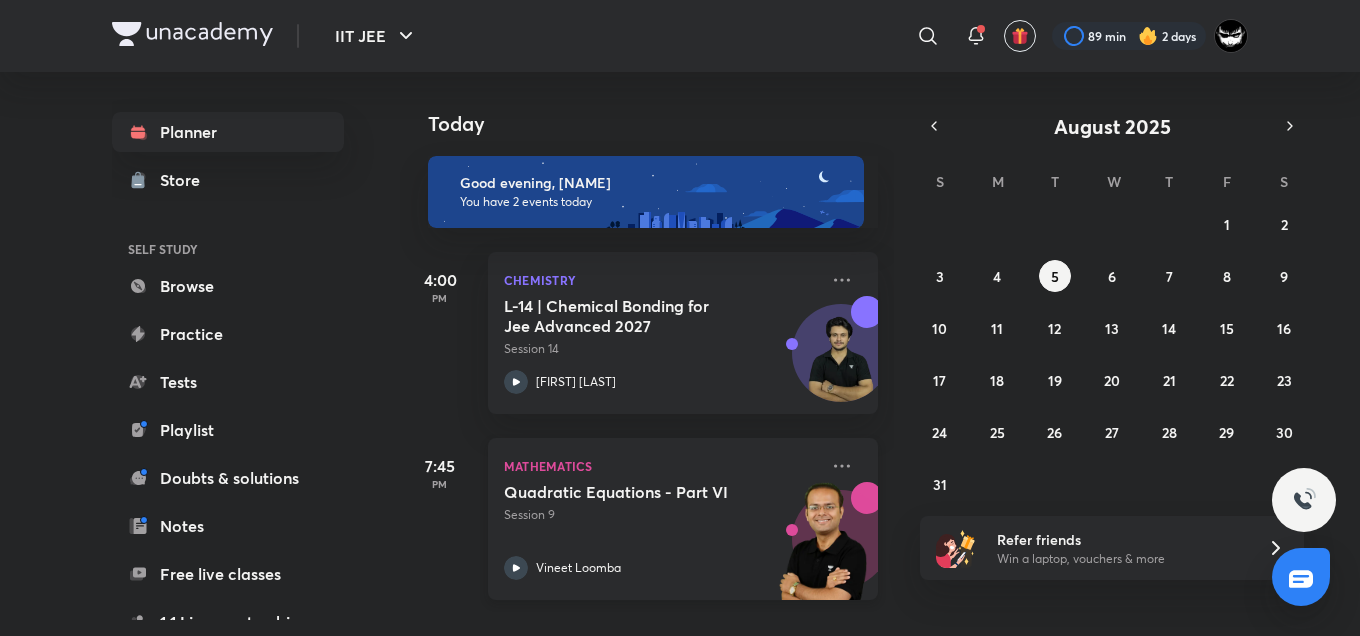 click on "Quadratic Equations - Part VI Session 9 [NAME]" at bounding box center (661, 531) 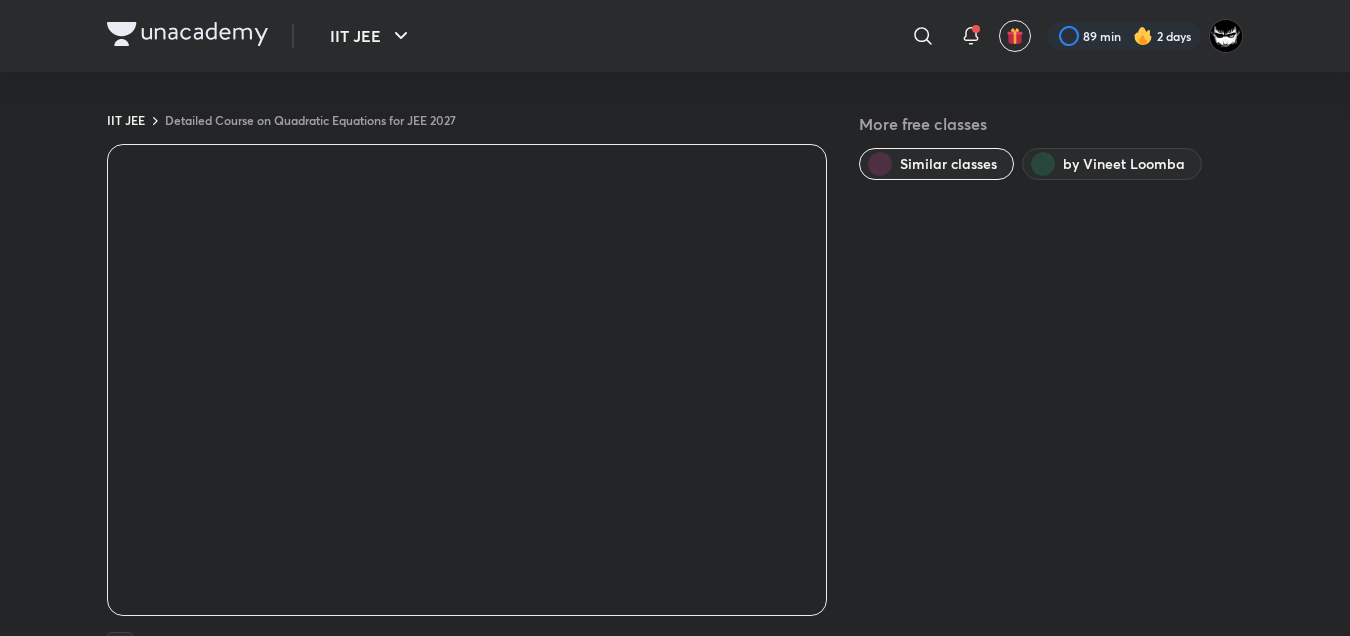 scroll, scrollTop: 0, scrollLeft: 0, axis: both 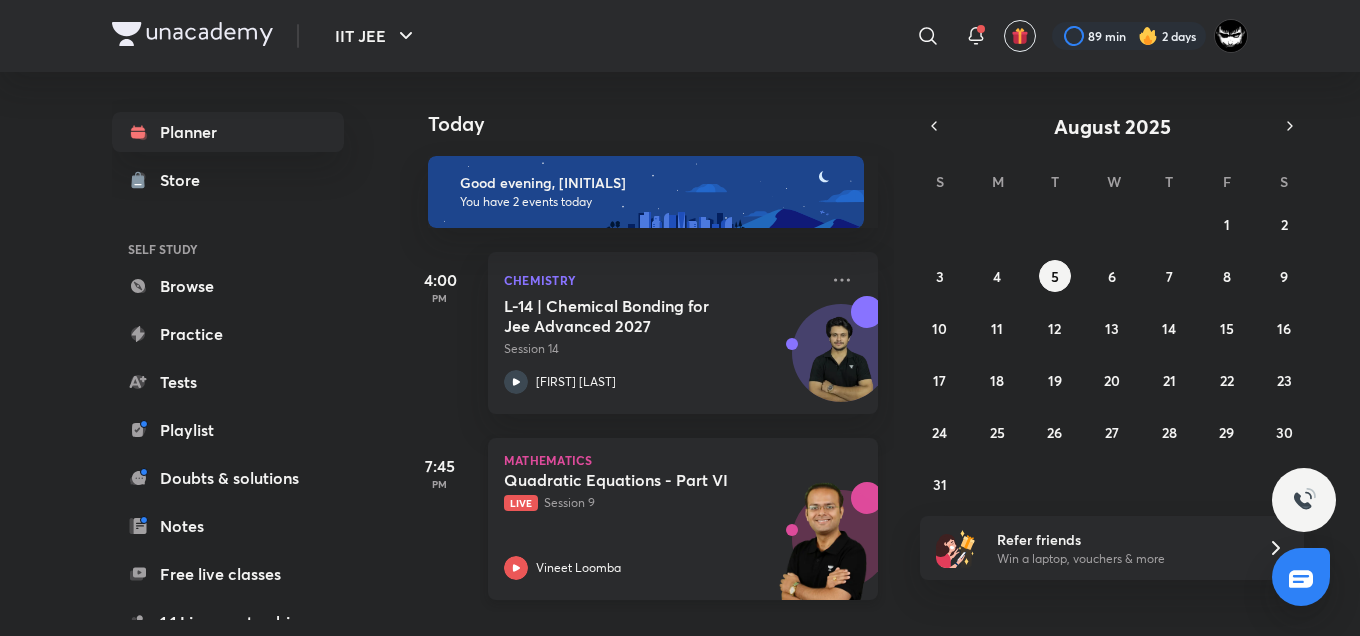 click on "Live Session 9" at bounding box center [661, 503] 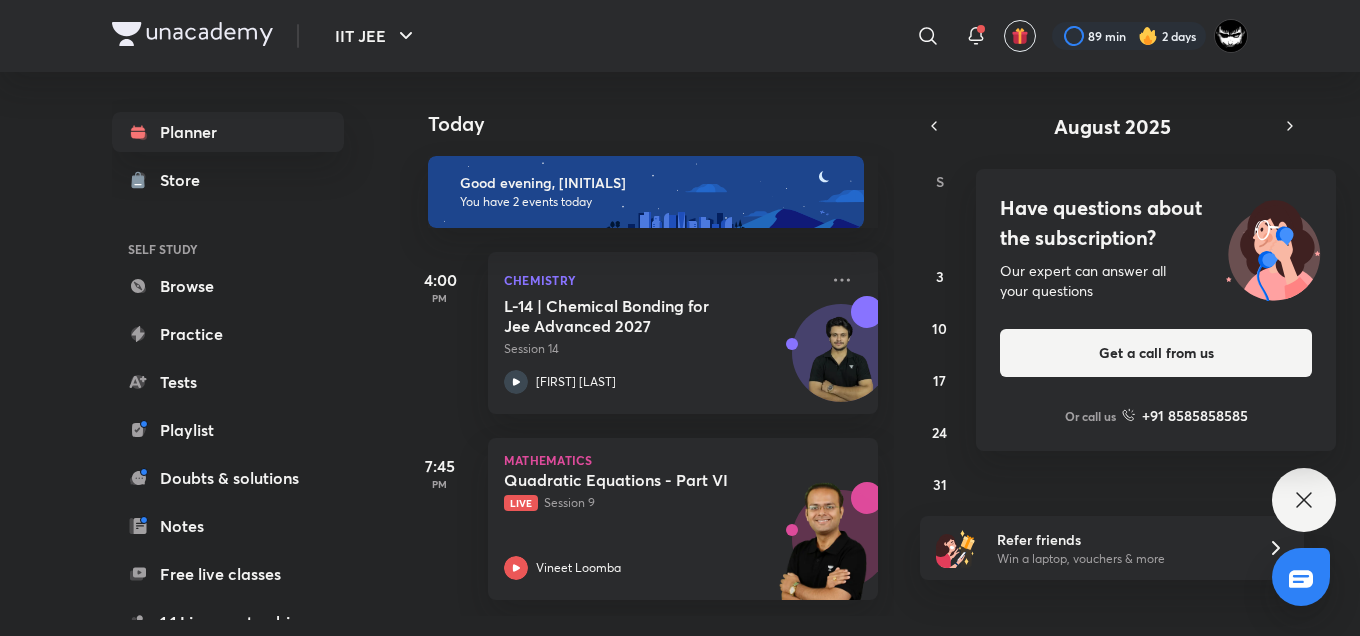click on "Today" at bounding box center [663, 124] 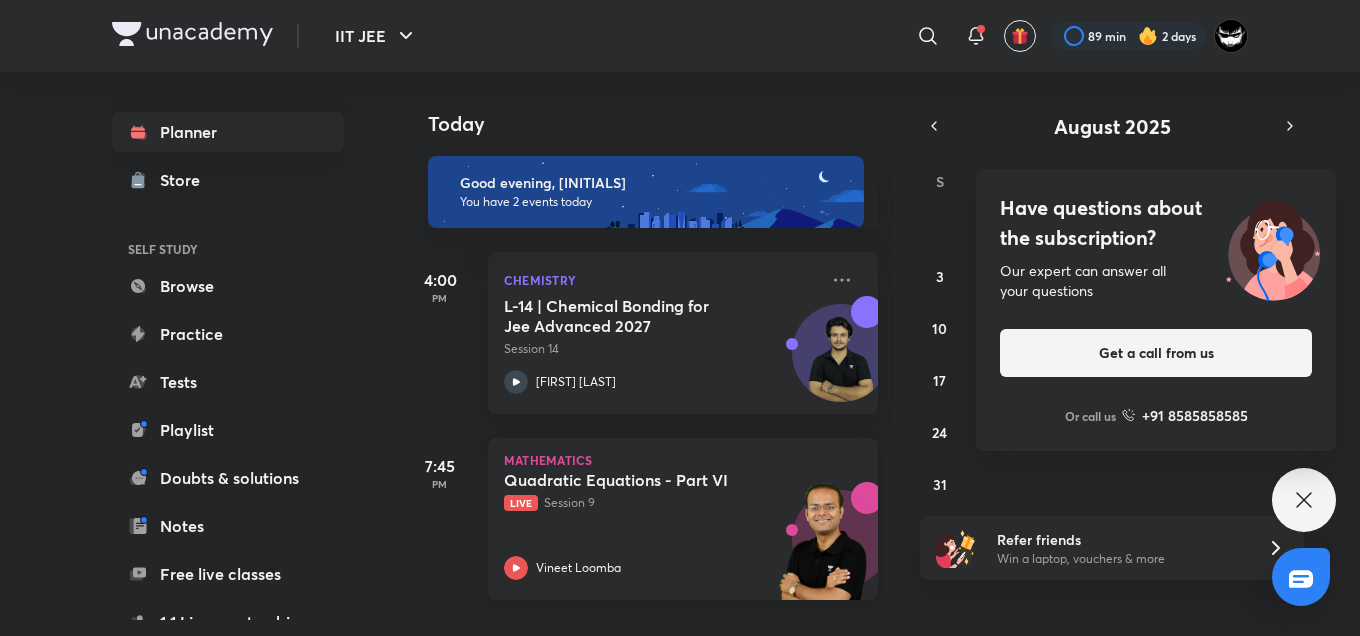 click on "Live Session 9" at bounding box center (661, 503) 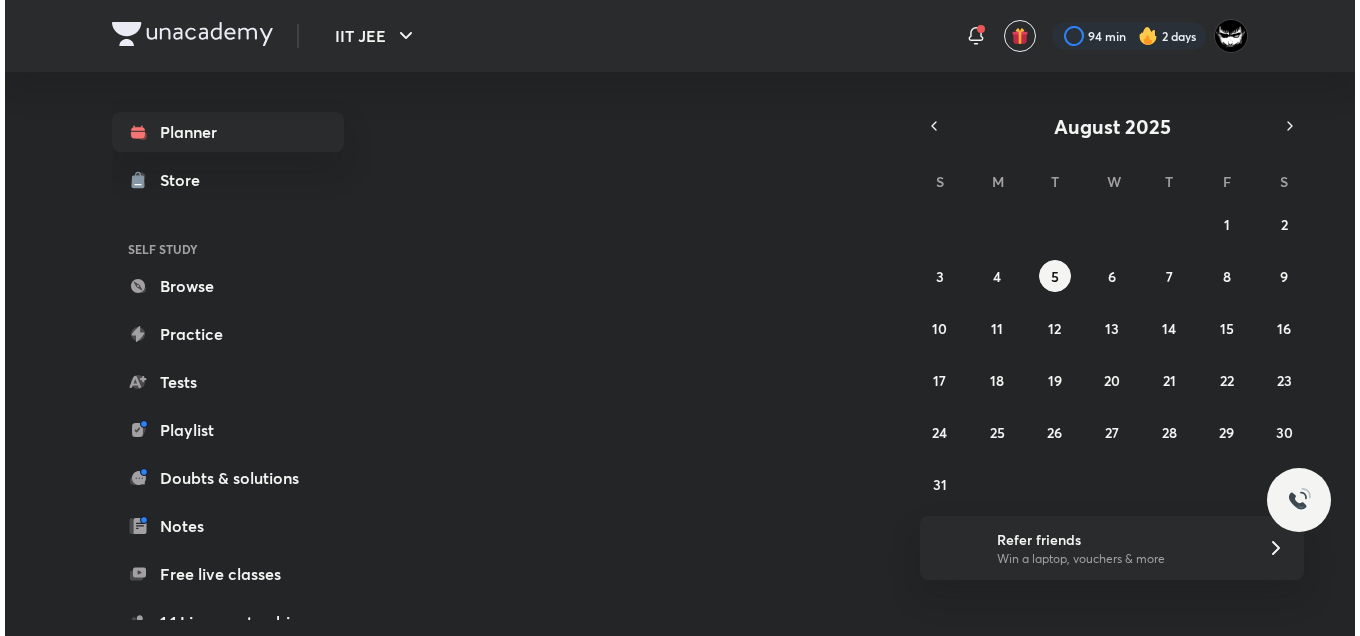 scroll, scrollTop: 0, scrollLeft: 0, axis: both 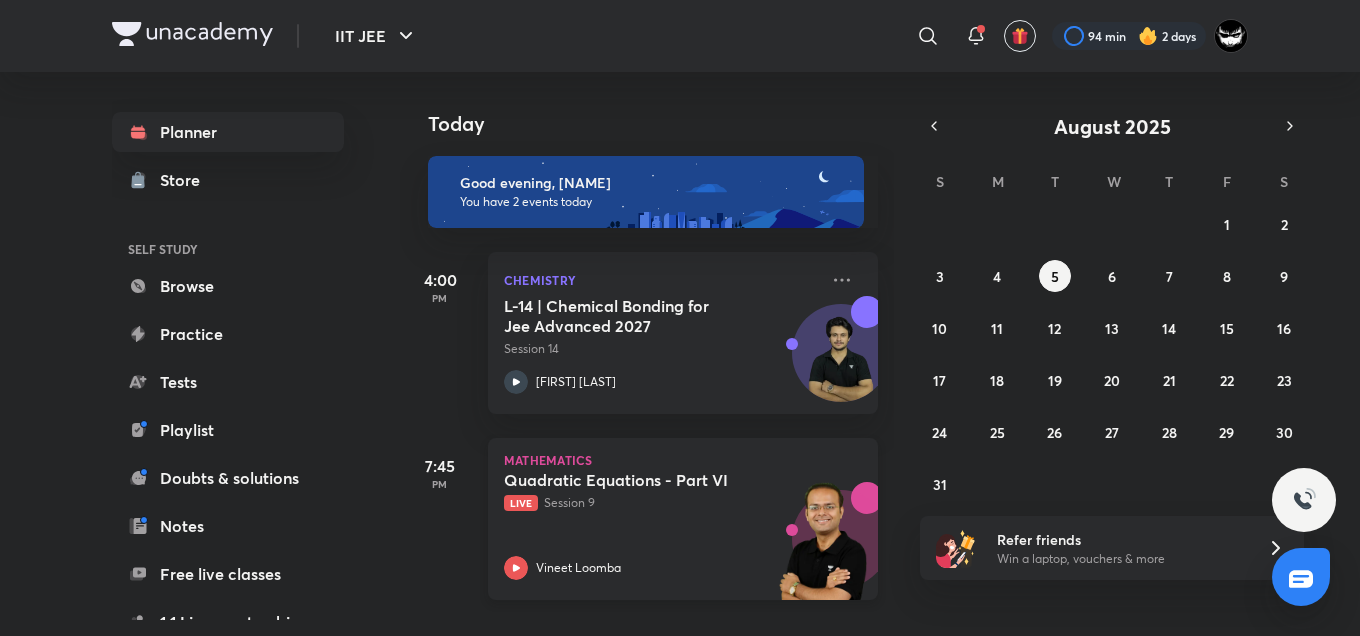 click on "Quadratic Equations - Part VI Live Session 9 Vineet Loomba" at bounding box center [661, 525] 